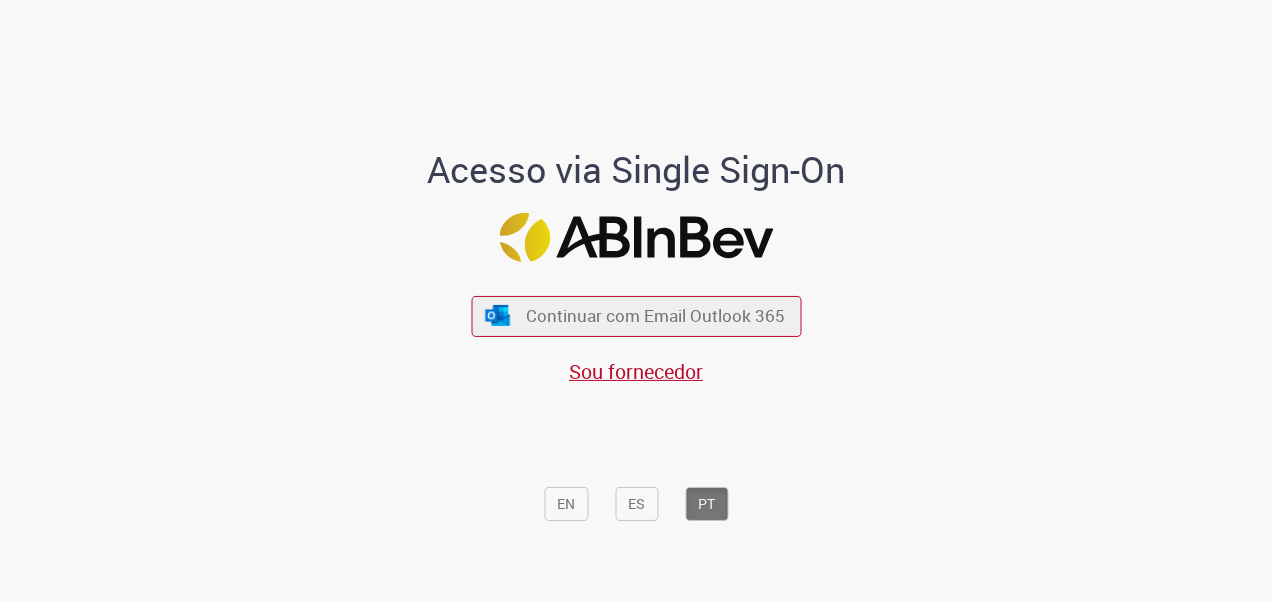 scroll, scrollTop: 0, scrollLeft: 0, axis: both 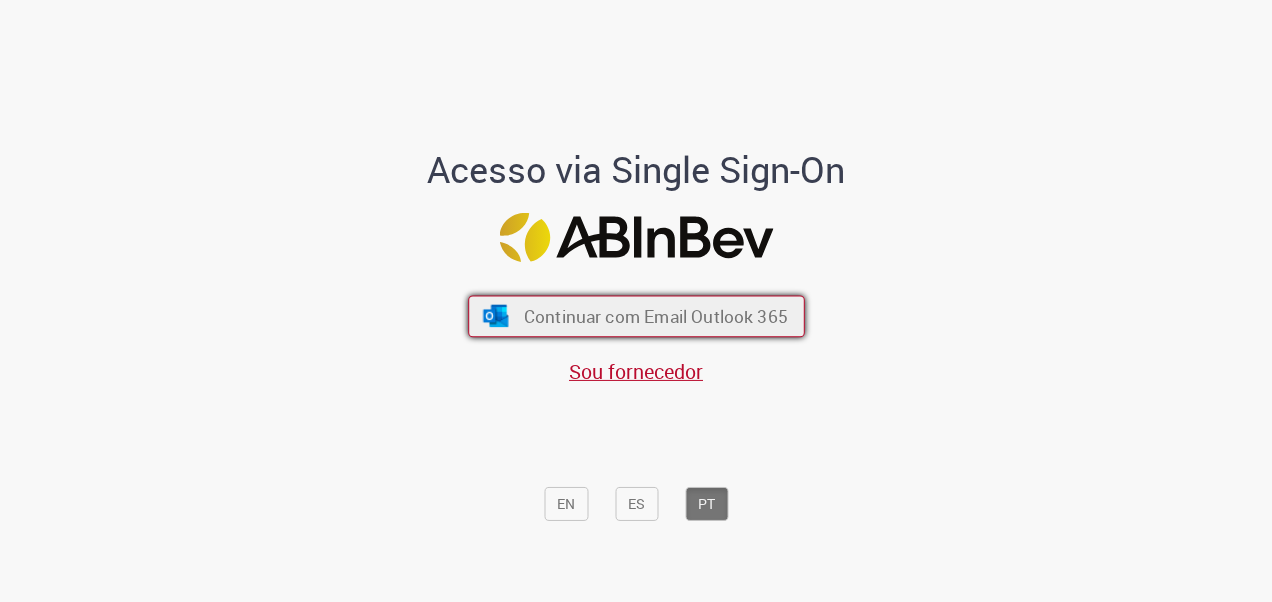 click on "Continuar com Email Outlook 365" at bounding box center [636, 316] 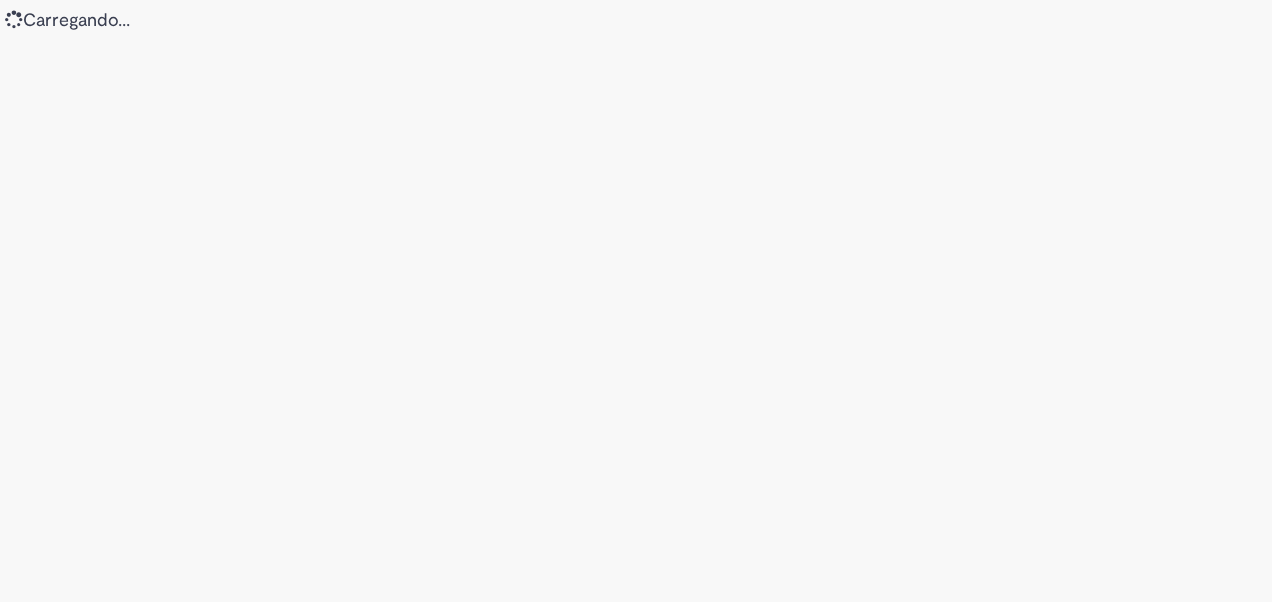 scroll, scrollTop: 0, scrollLeft: 0, axis: both 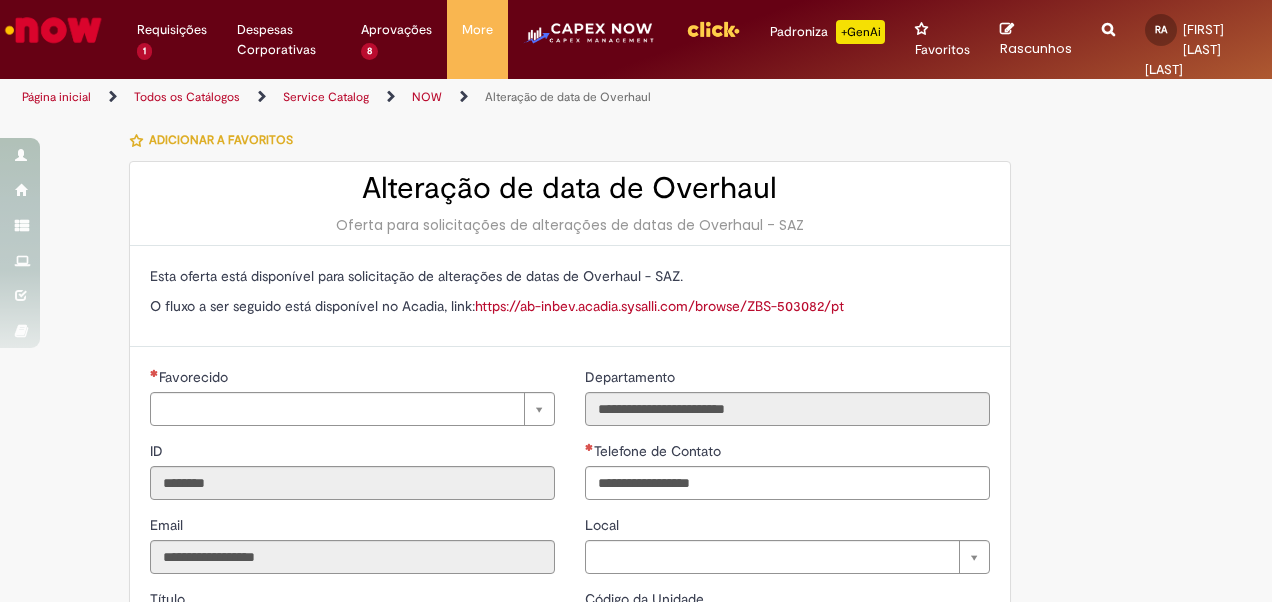 type on "**********" 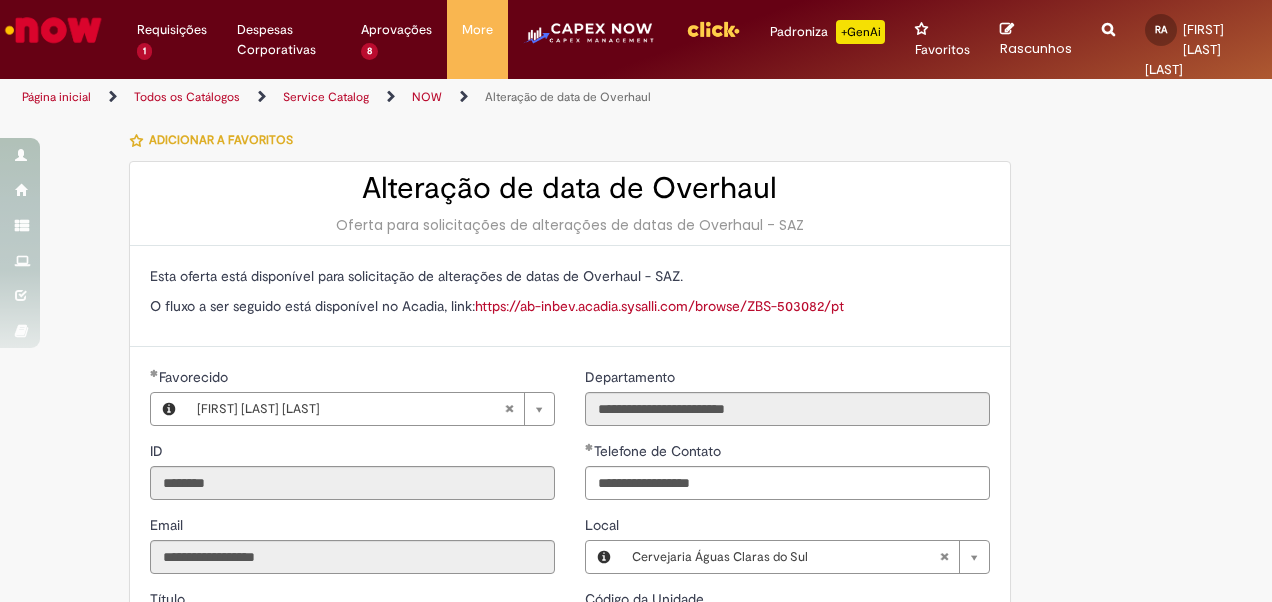 type on "**********" 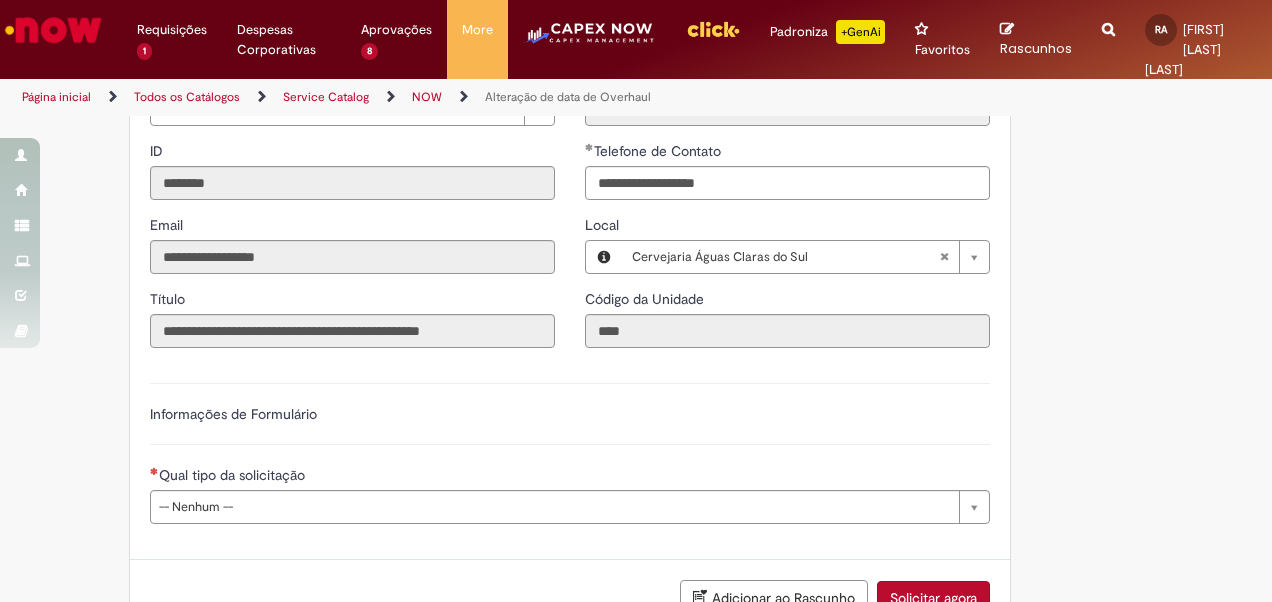 scroll, scrollTop: 400, scrollLeft: 0, axis: vertical 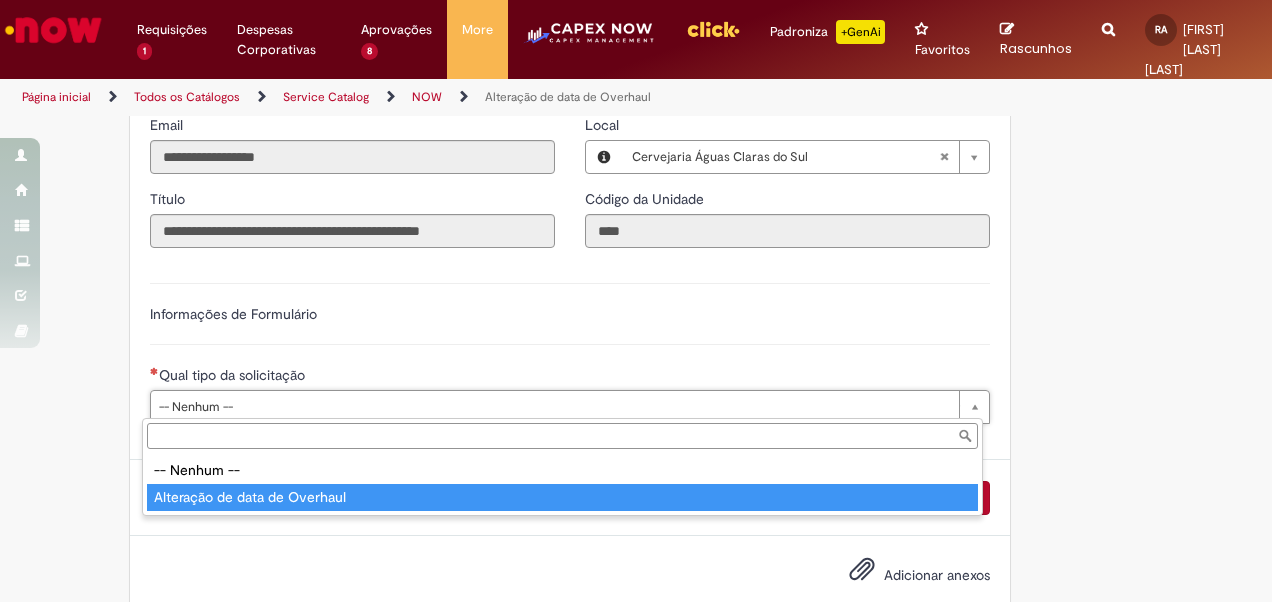 type on "**********" 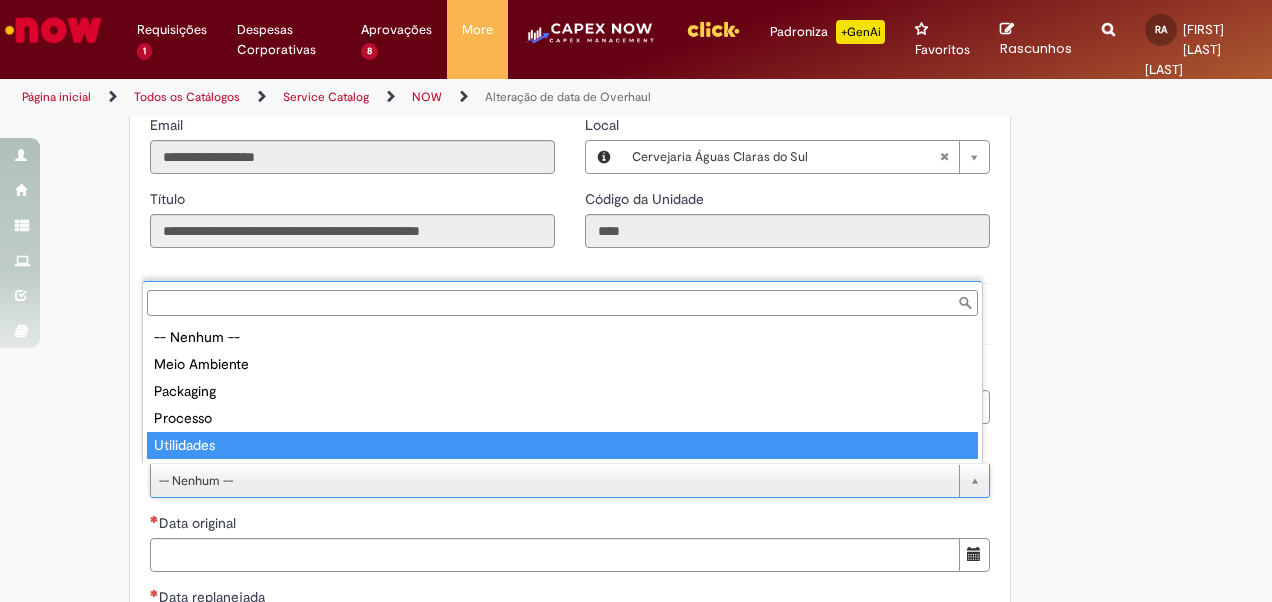 type on "**********" 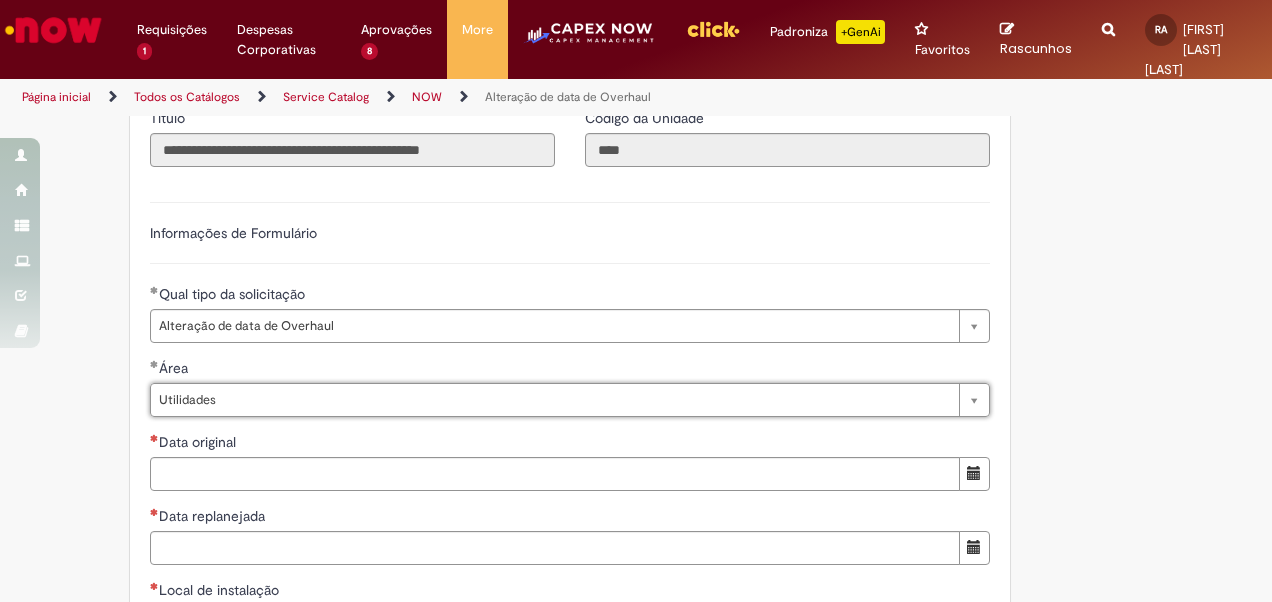 scroll, scrollTop: 500, scrollLeft: 0, axis: vertical 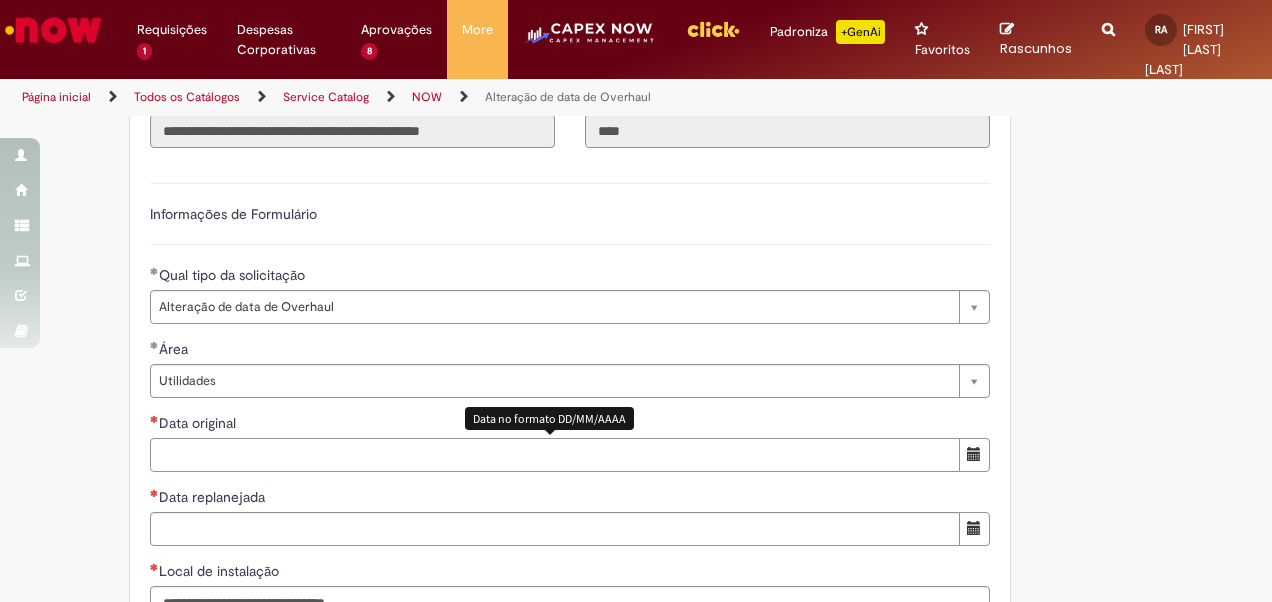click on "Data original" at bounding box center (555, 455) 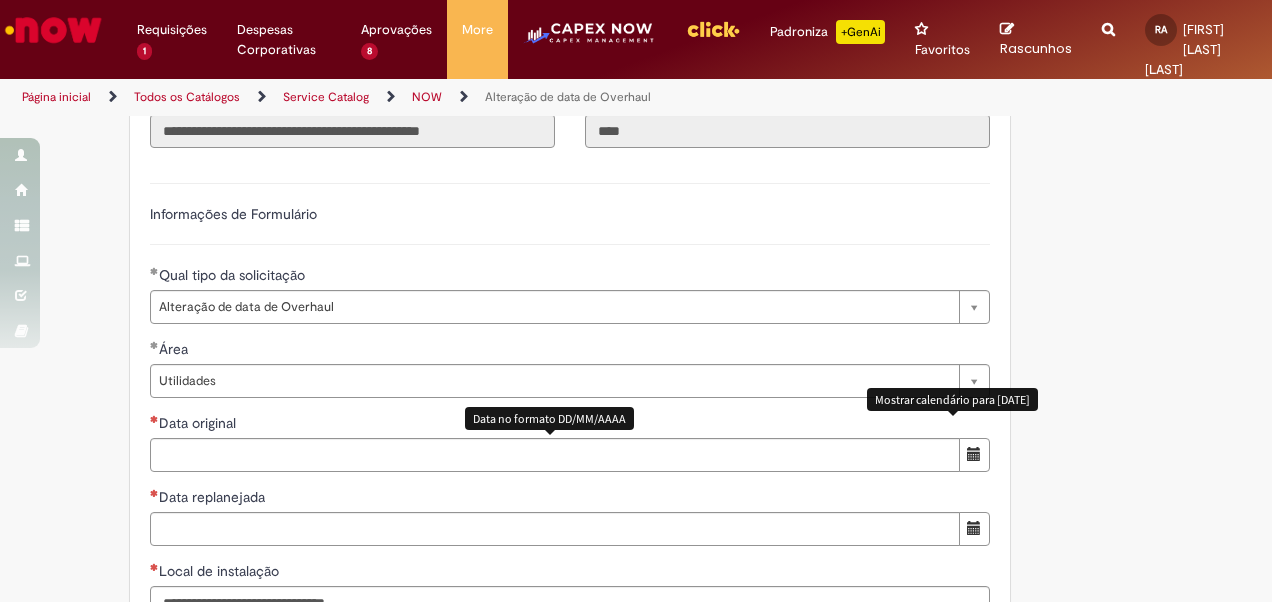 click at bounding box center (974, 454) 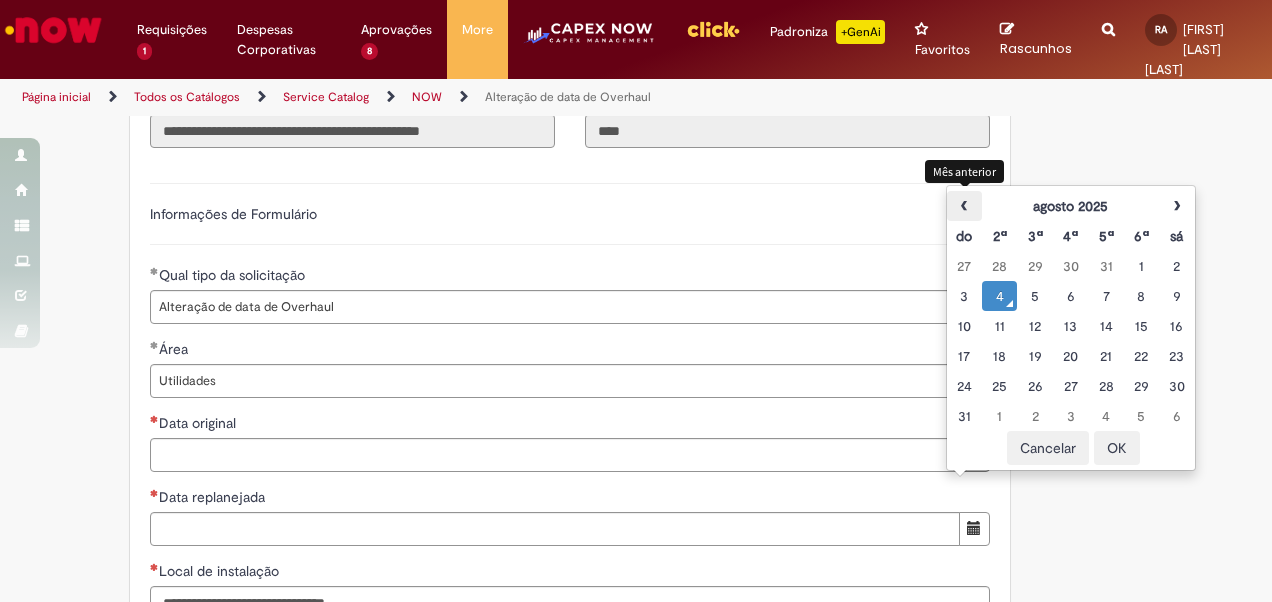 click on "‹" at bounding box center [964, 206] 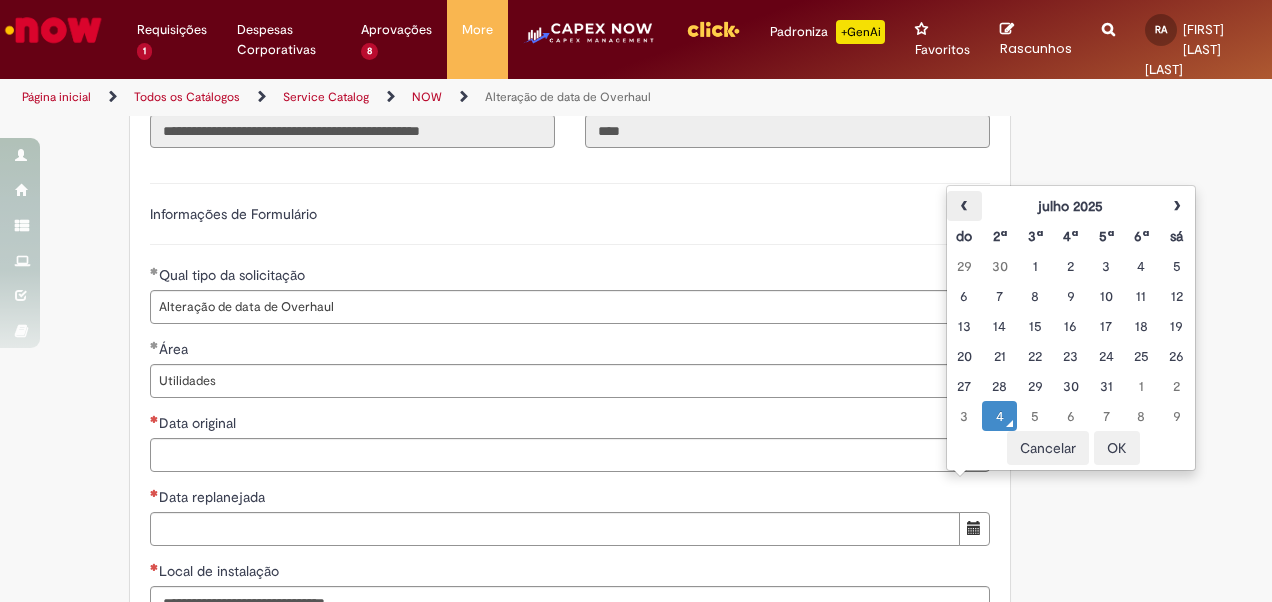click on "‹" at bounding box center [964, 206] 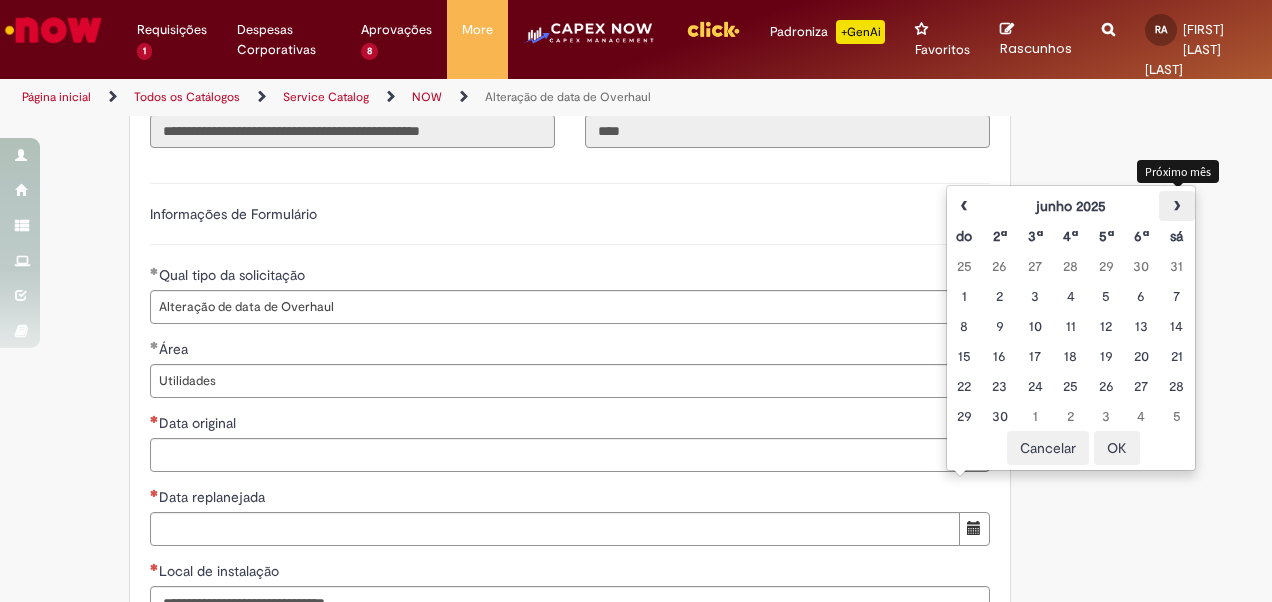 click on "›" at bounding box center [1176, 206] 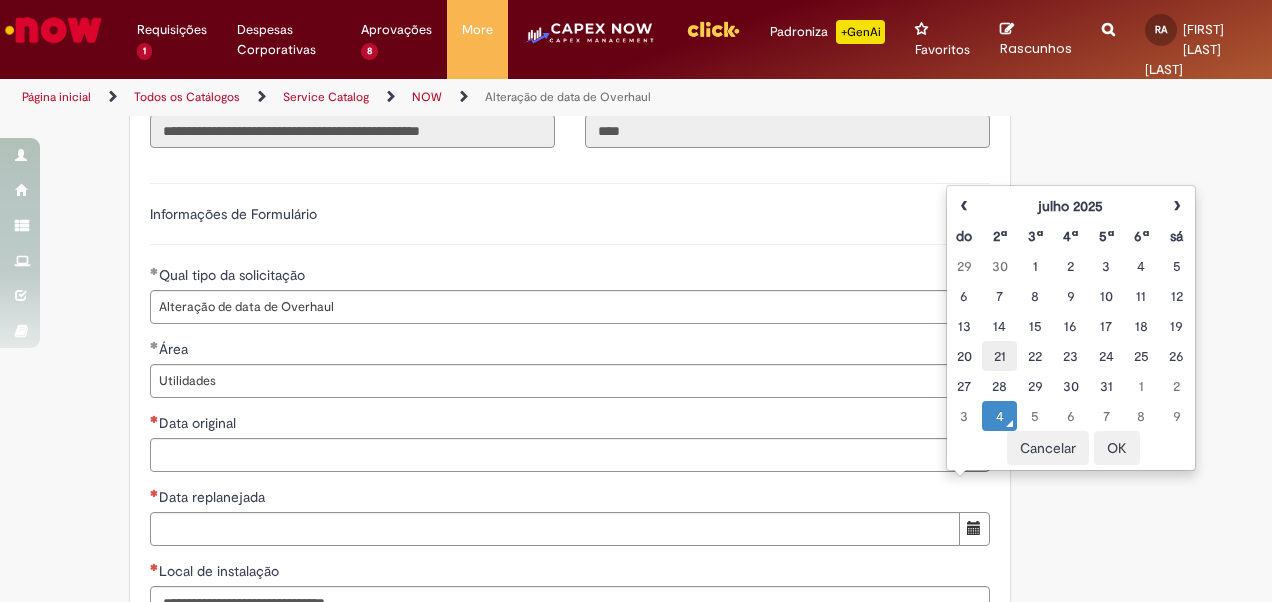 click on "21" at bounding box center (999, 356) 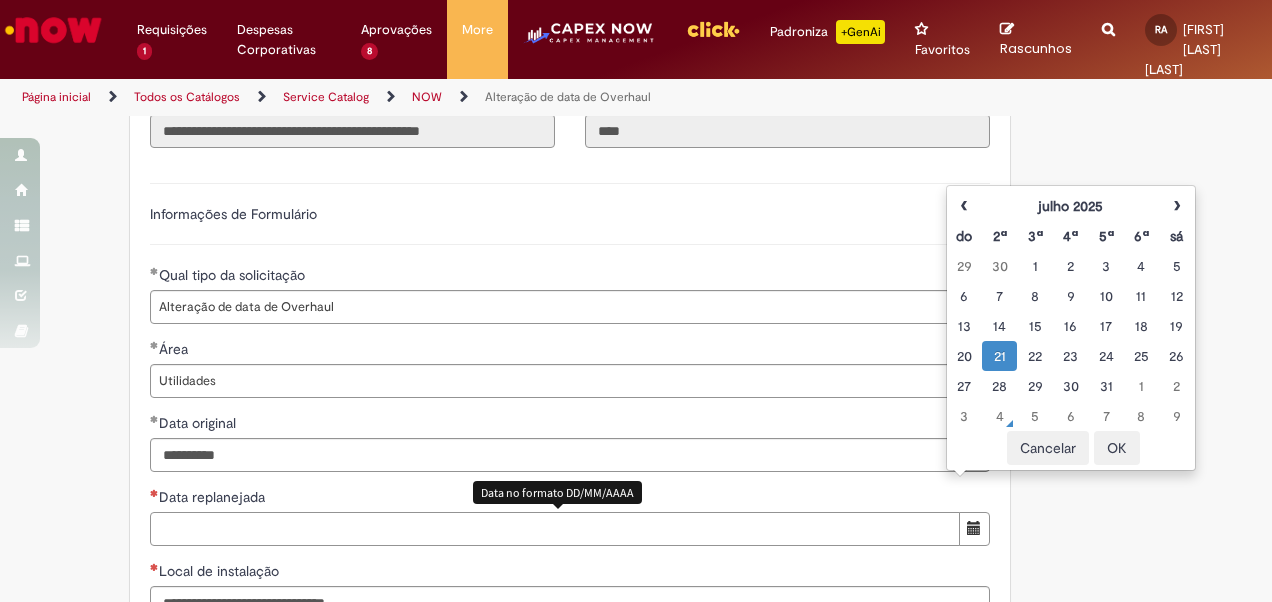 click on "Data replanejada" at bounding box center [555, 529] 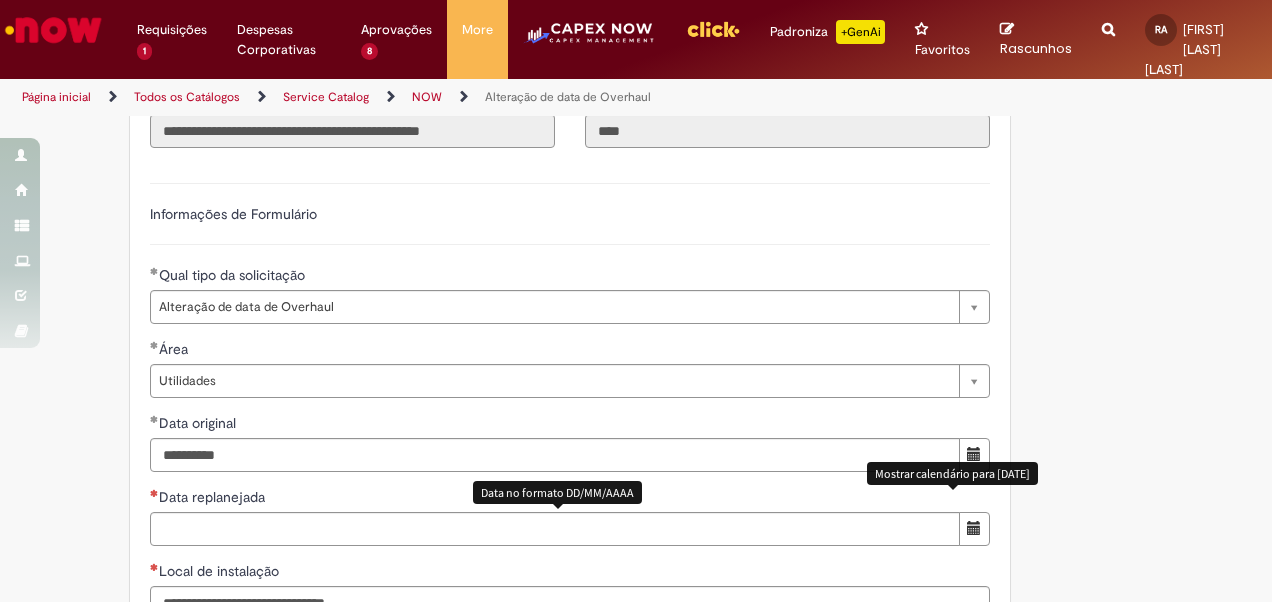 click at bounding box center [974, 528] 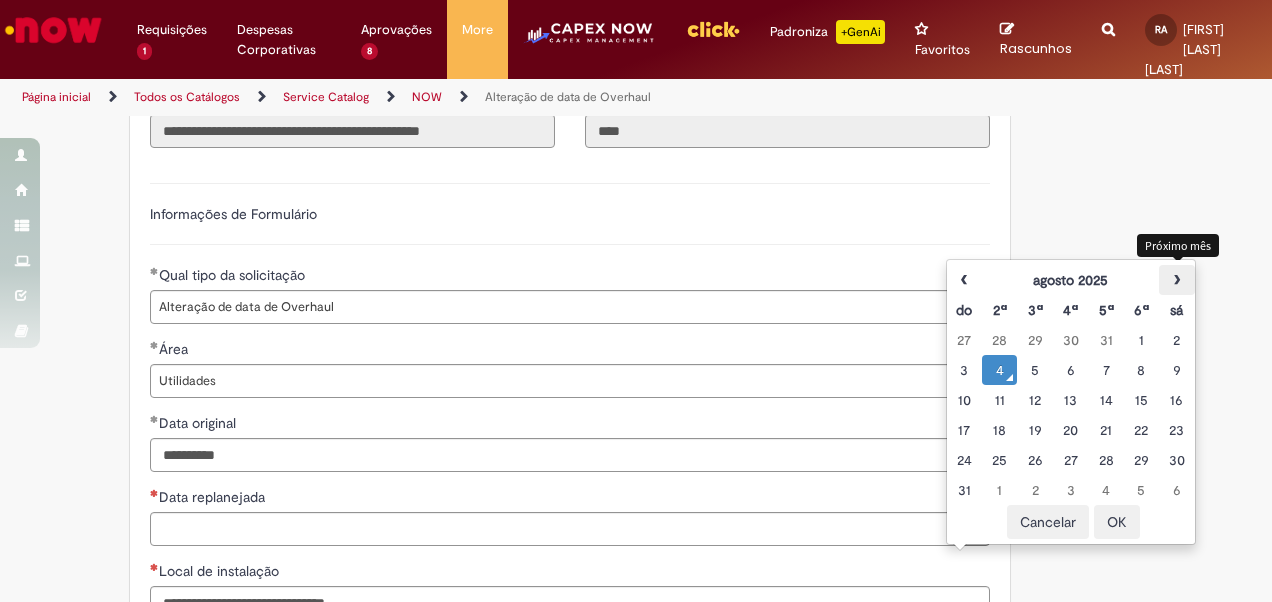 click on "›" at bounding box center (1176, 280) 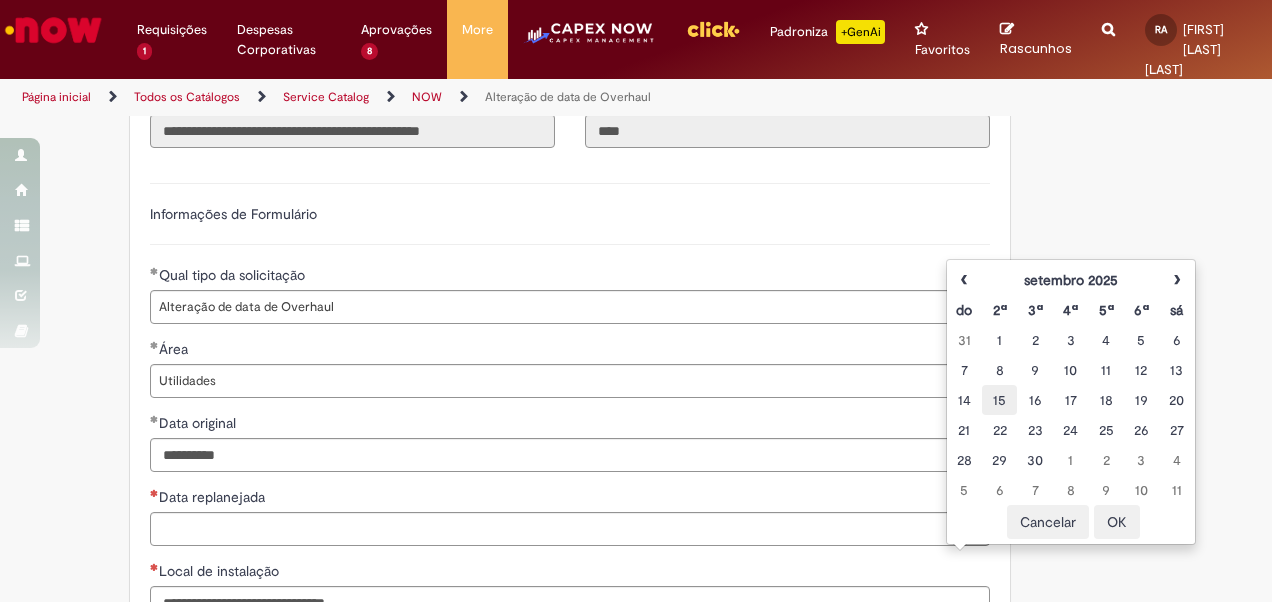 click on "15" at bounding box center (999, 400) 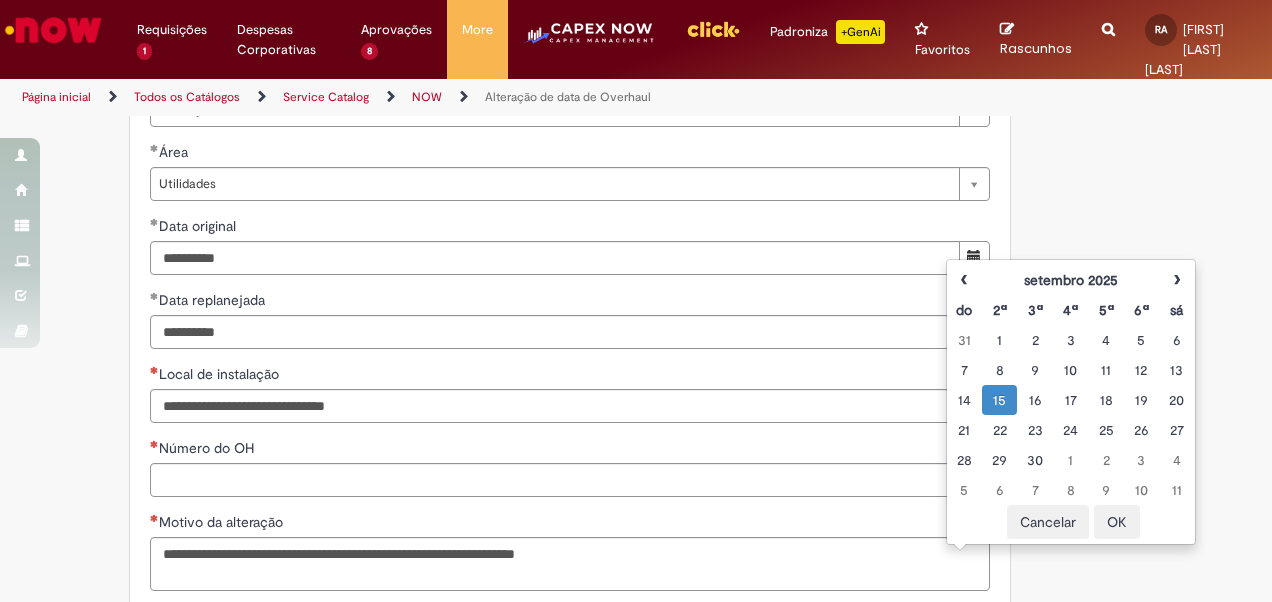 scroll, scrollTop: 700, scrollLeft: 0, axis: vertical 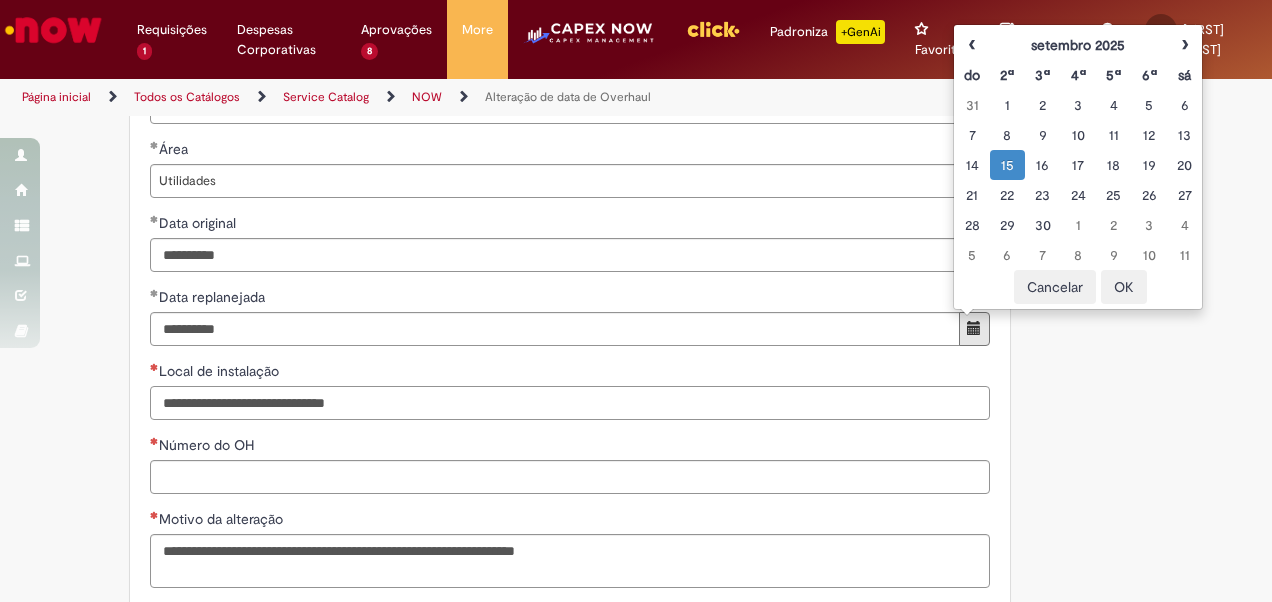 click on "Local de instalação" at bounding box center (570, 403) 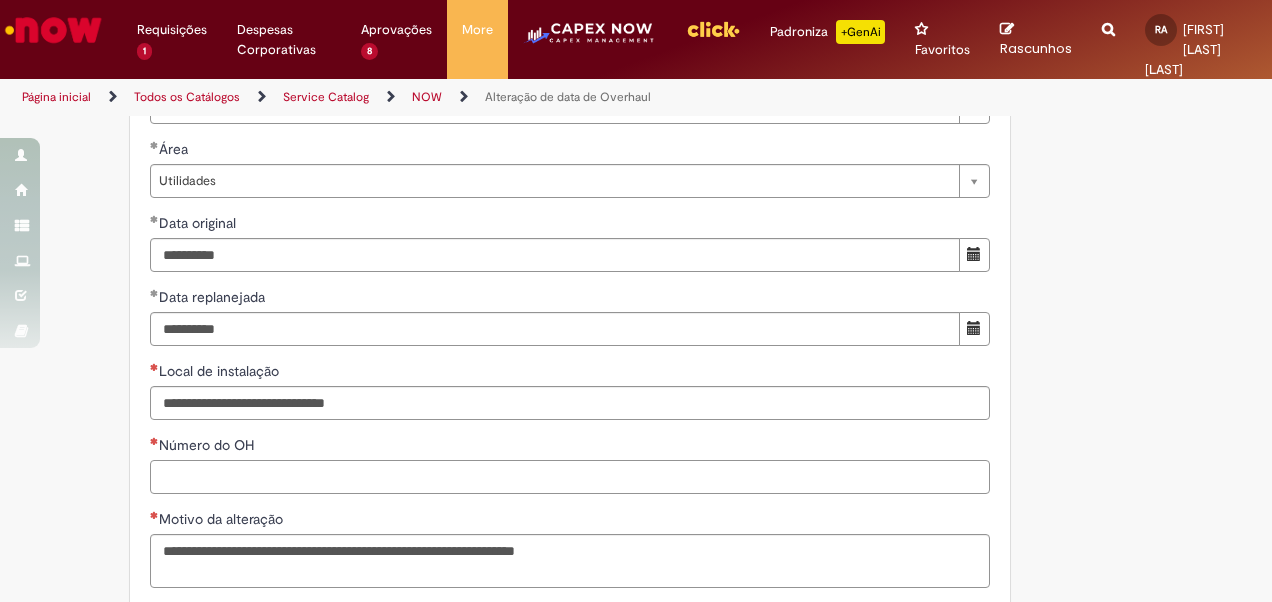 click on "Número do OH" at bounding box center (570, 477) 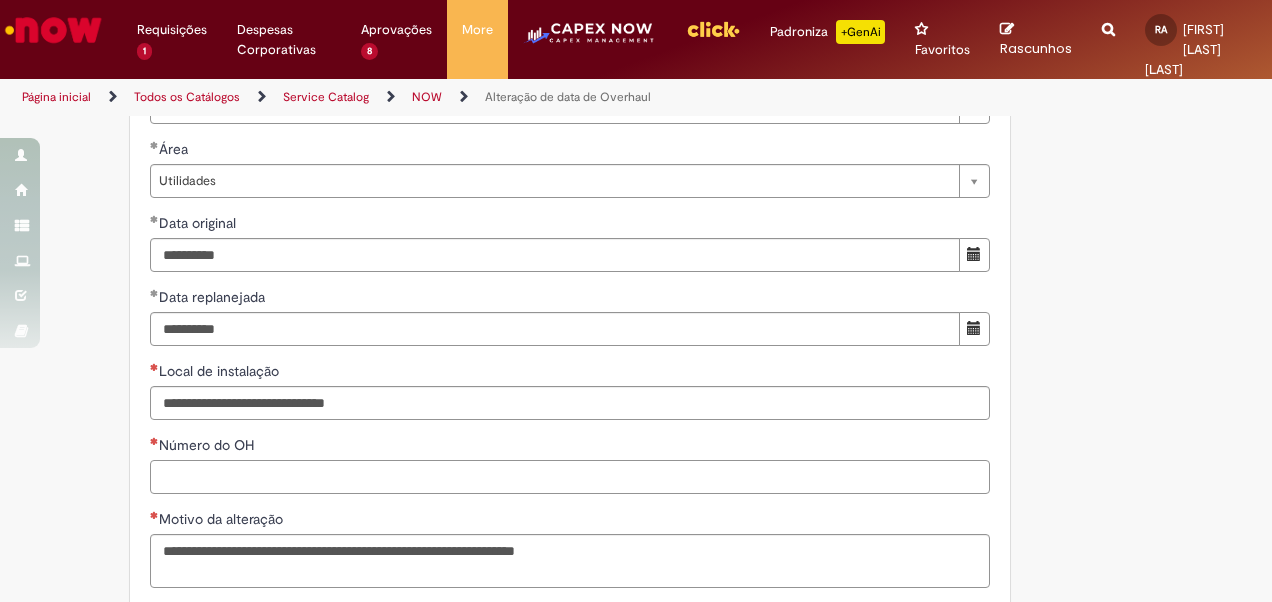 click on "Número do OH" at bounding box center (570, 477) 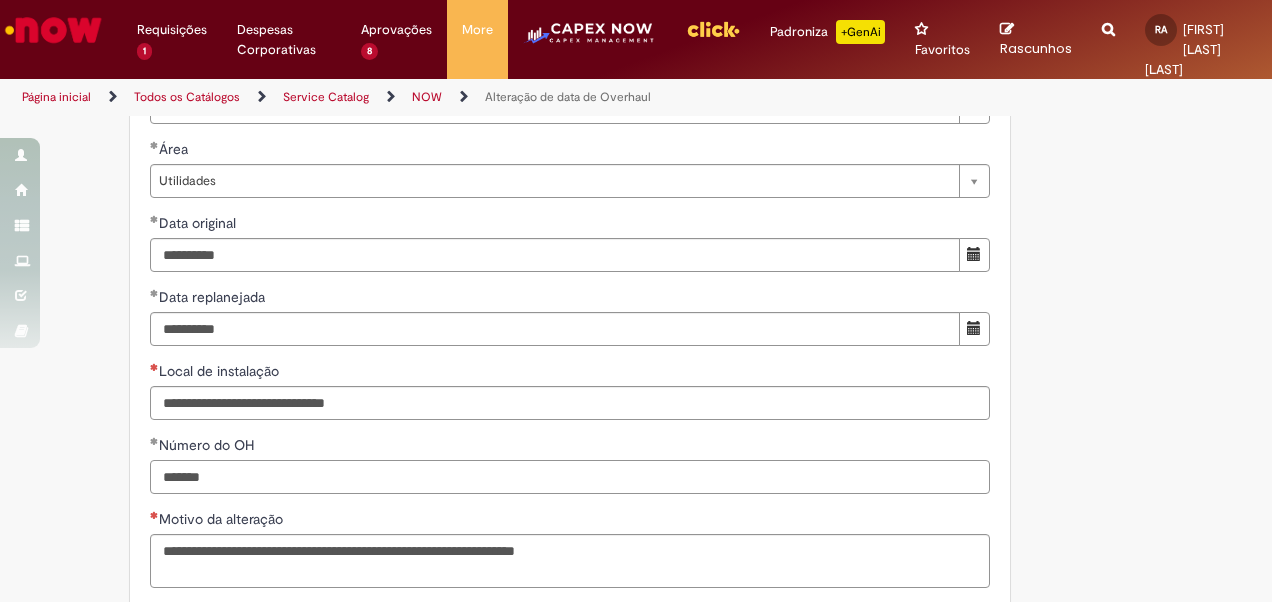 type on "*******" 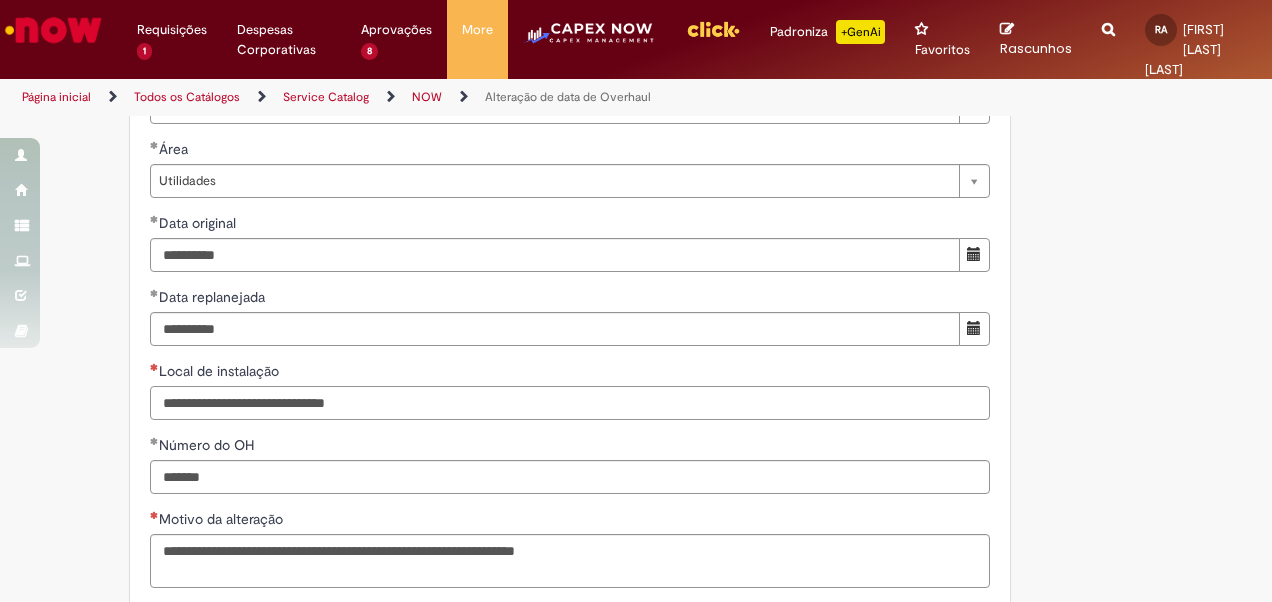 click on "Local de instalação" at bounding box center [570, 403] 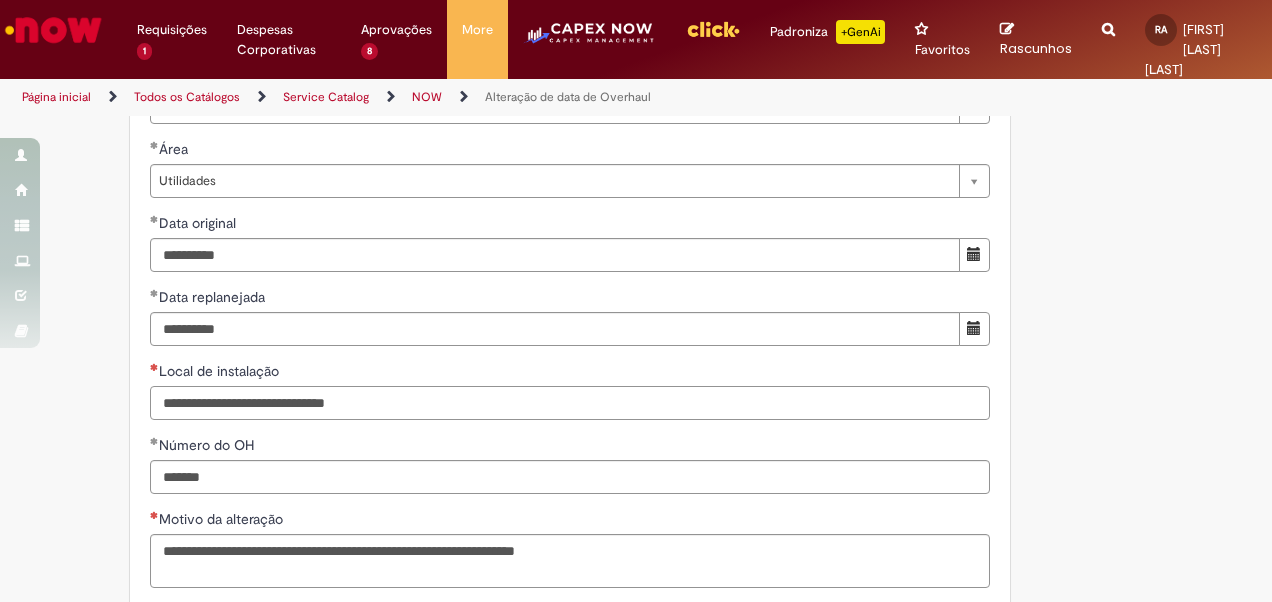 click on "Local de instalação" at bounding box center (570, 403) 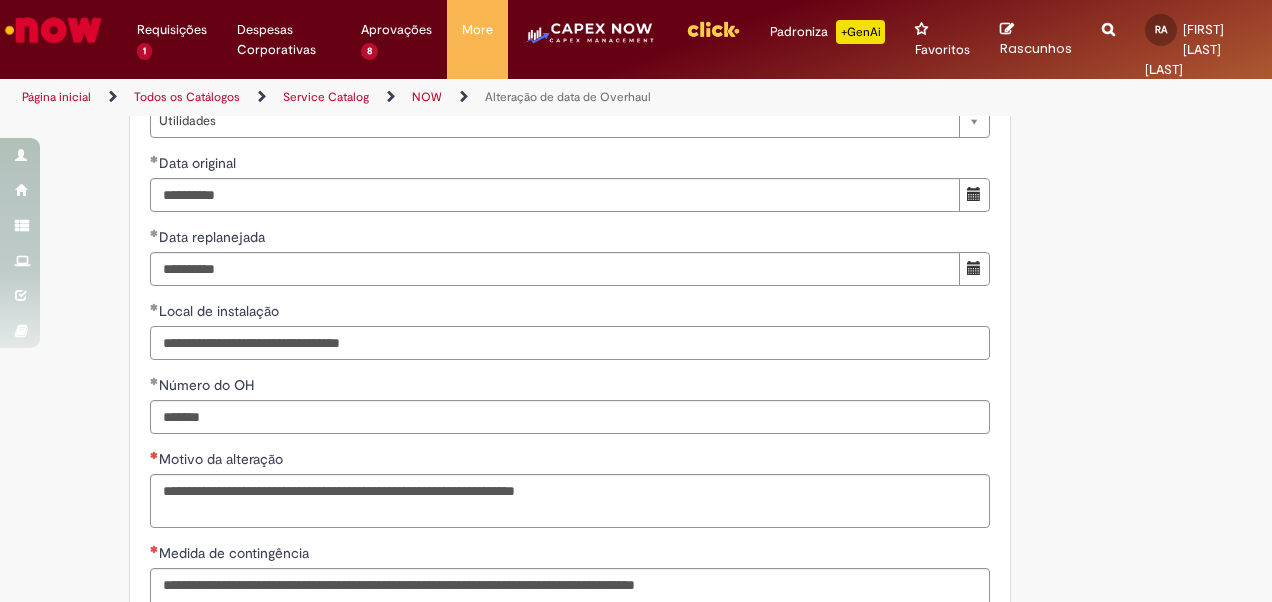 scroll, scrollTop: 800, scrollLeft: 0, axis: vertical 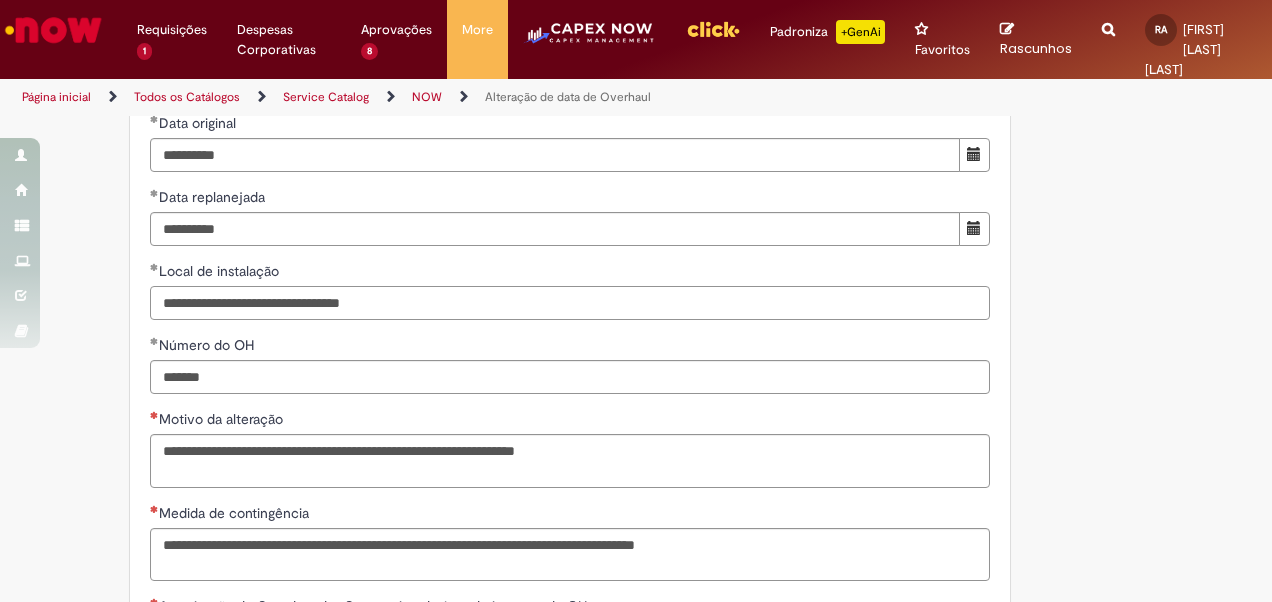 type on "**********" 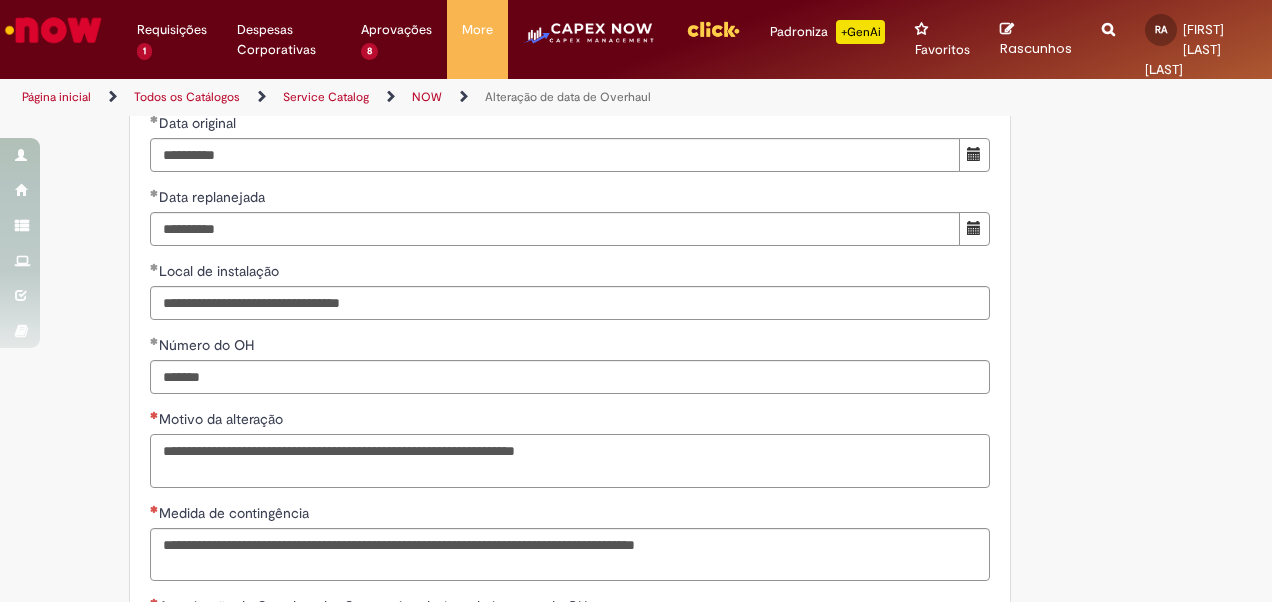 click on "Motivo da alteração" at bounding box center [570, 460] 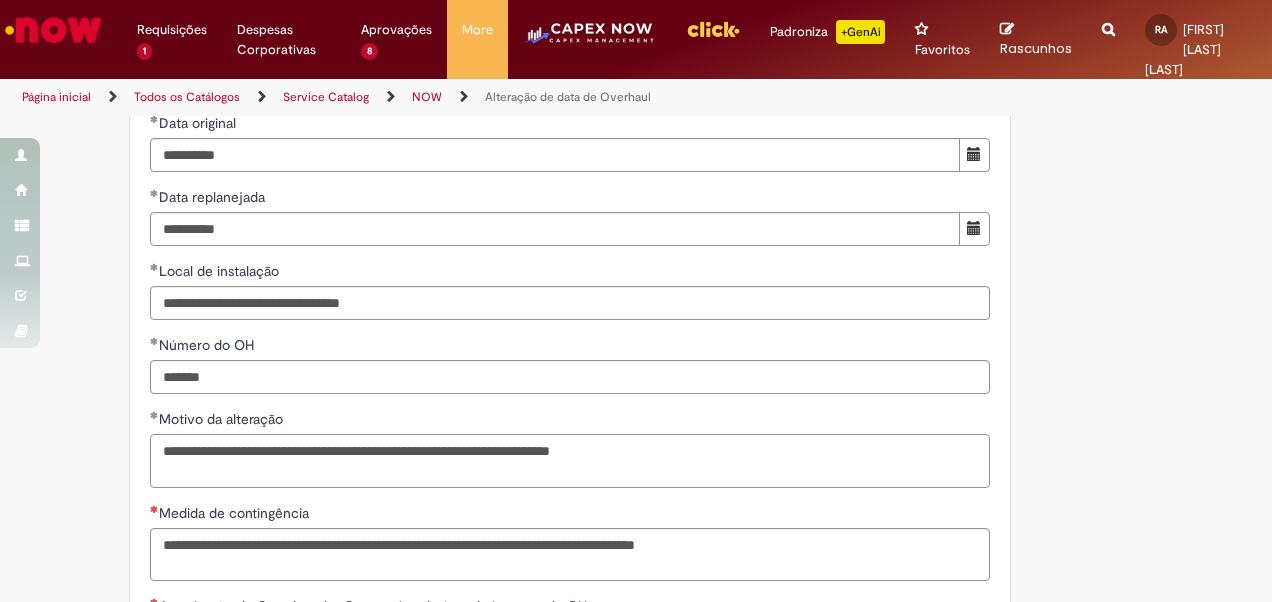 click on "**********" at bounding box center (570, 460) 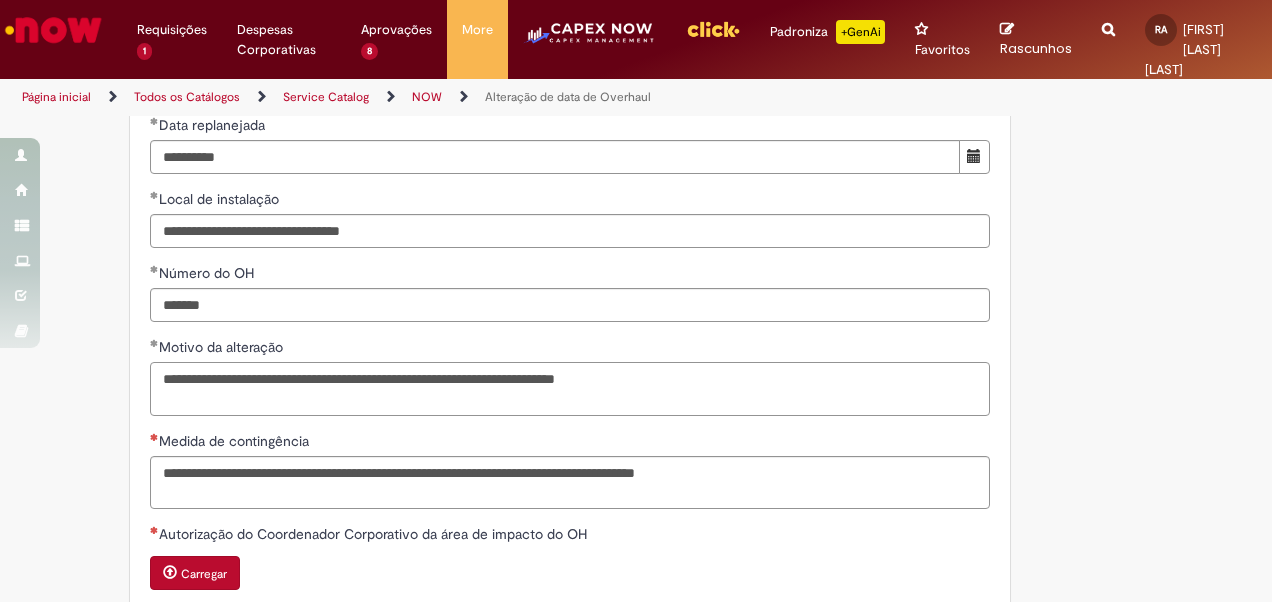 scroll, scrollTop: 900, scrollLeft: 0, axis: vertical 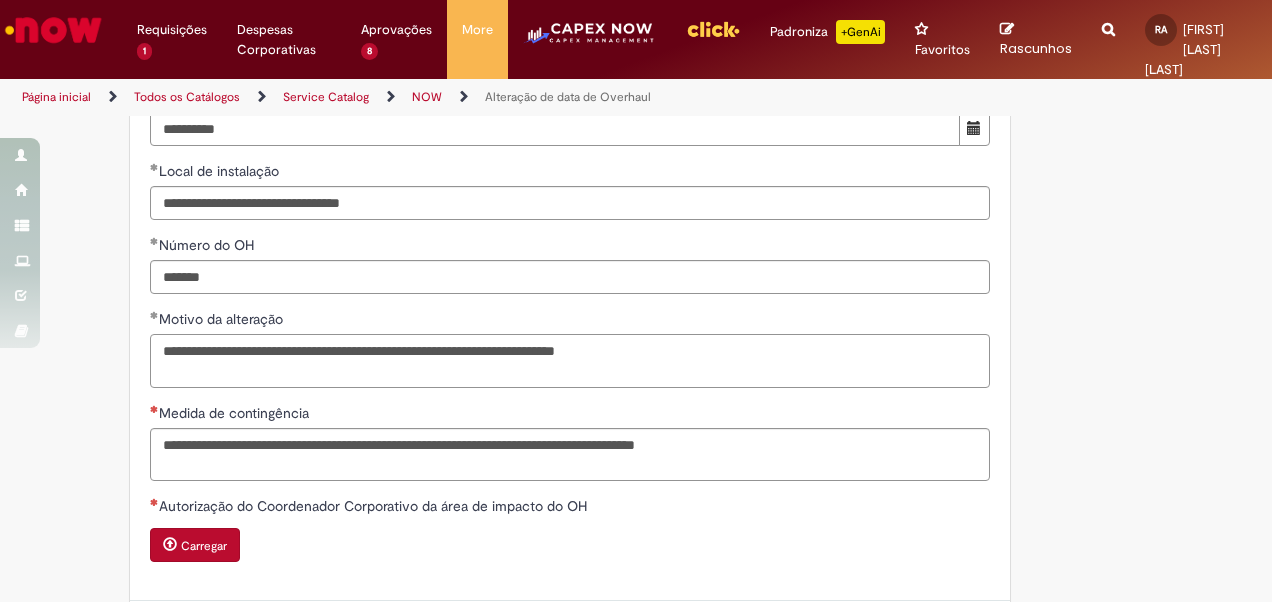 click on "**********" at bounding box center [570, 360] 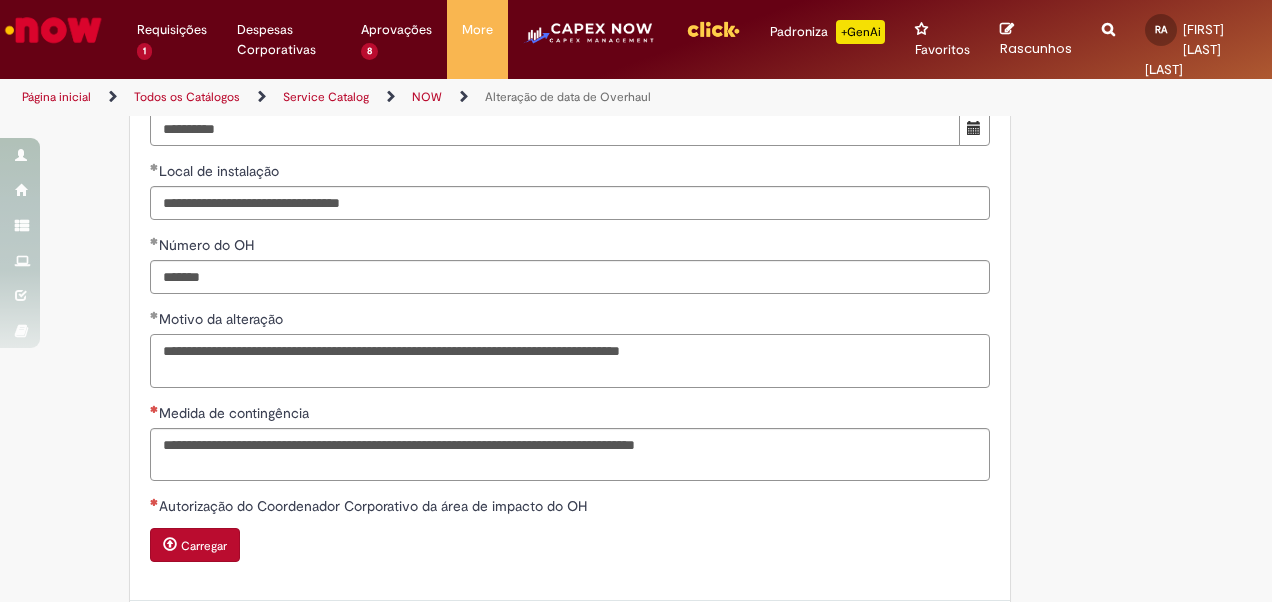 type on "**********" 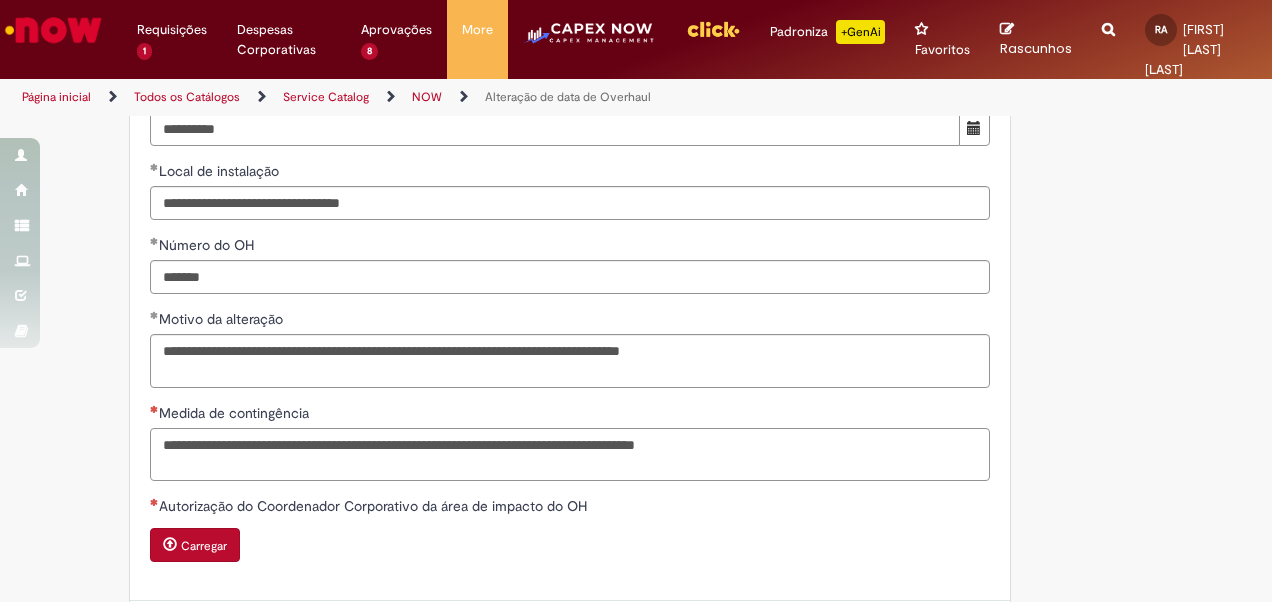 click on "Medida de contingência" at bounding box center [570, 454] 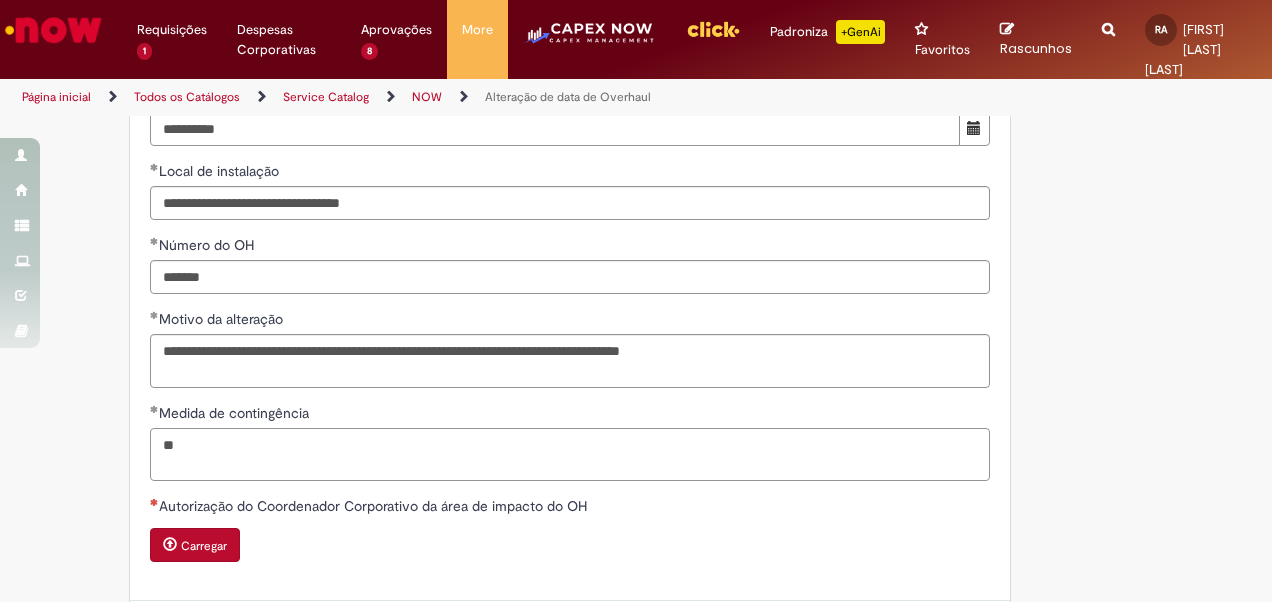 type on "*" 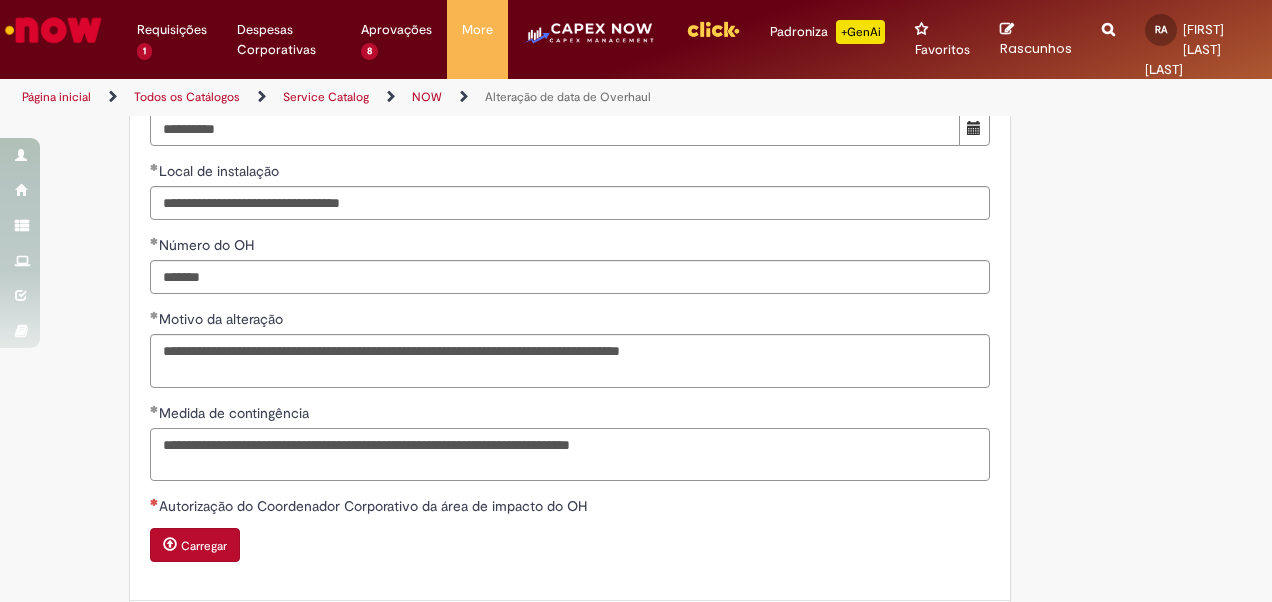 click on "**********" at bounding box center (570, 454) 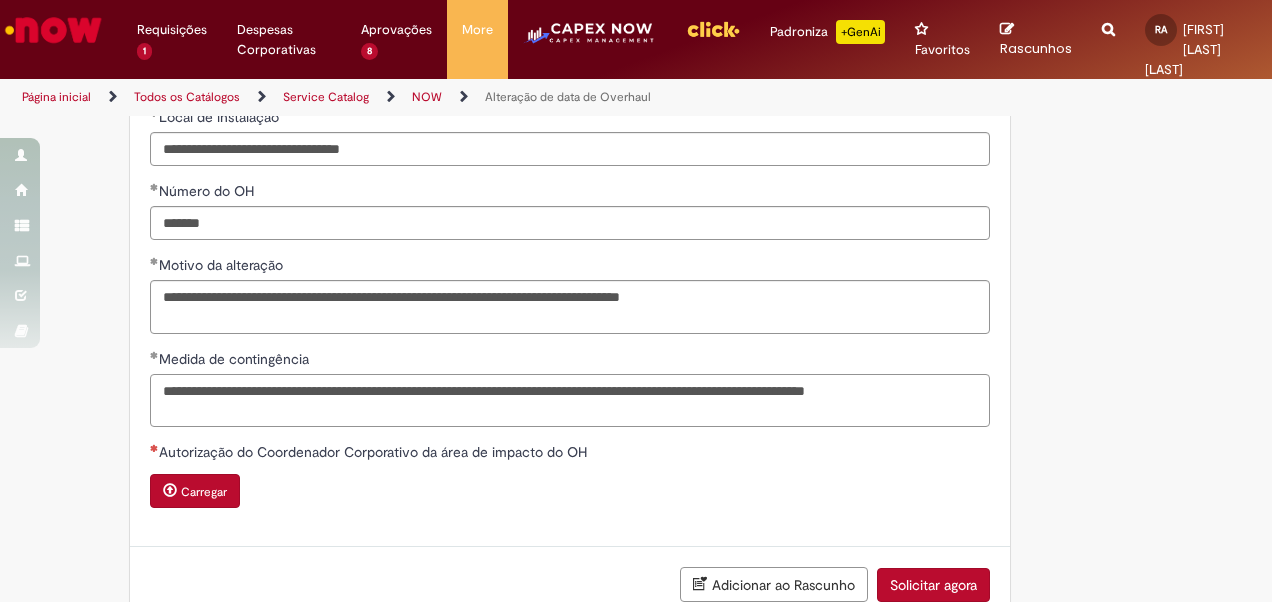 scroll, scrollTop: 1000, scrollLeft: 0, axis: vertical 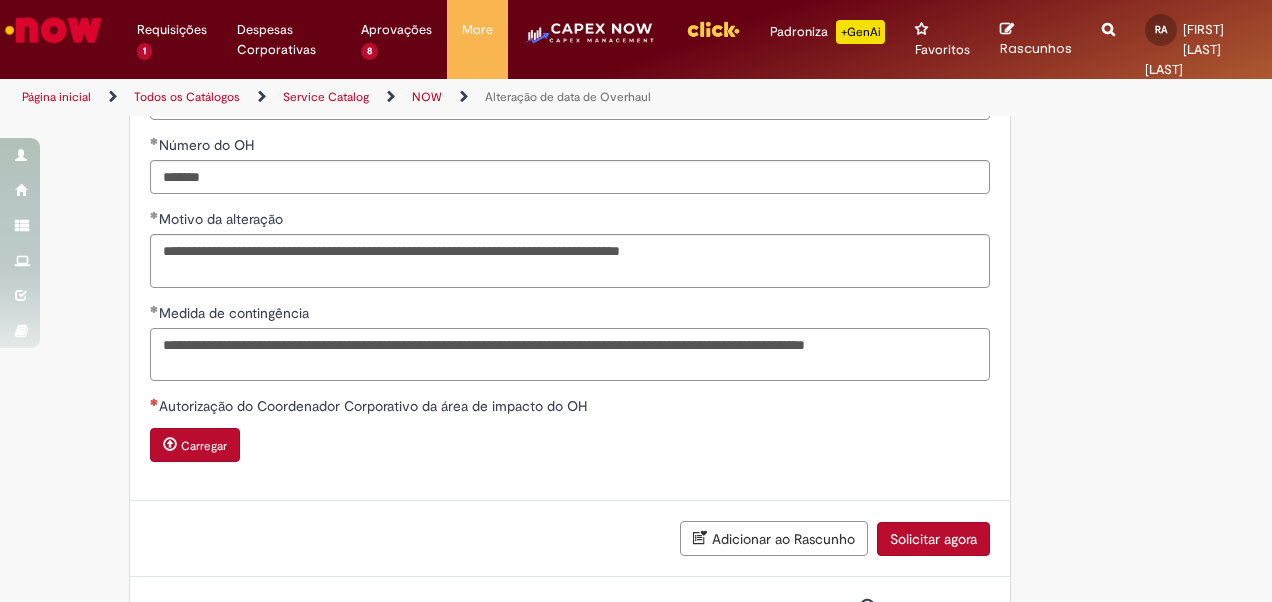 type on "**********" 